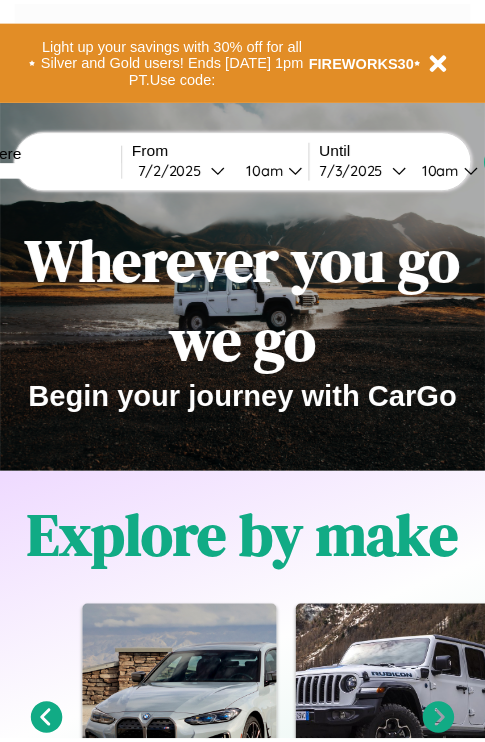 scroll, scrollTop: 0, scrollLeft: 0, axis: both 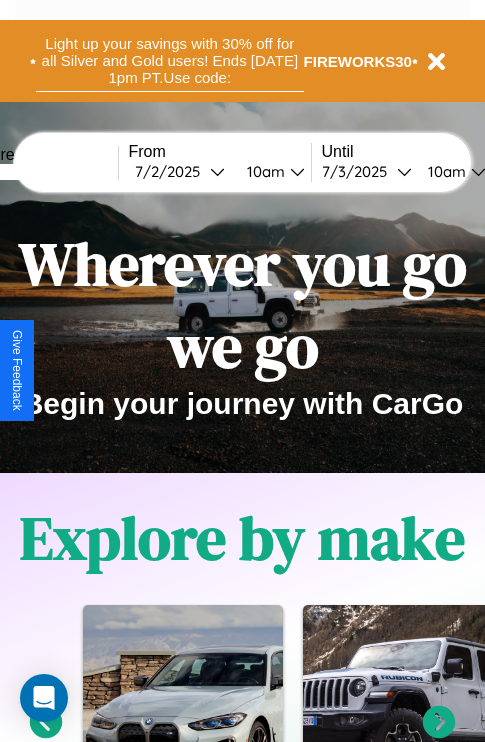 click on "Light up your savings with 30% off for all Silver and Gold users! Ends [DATE] 1pm PT.  Use code:" at bounding box center (170, 61) 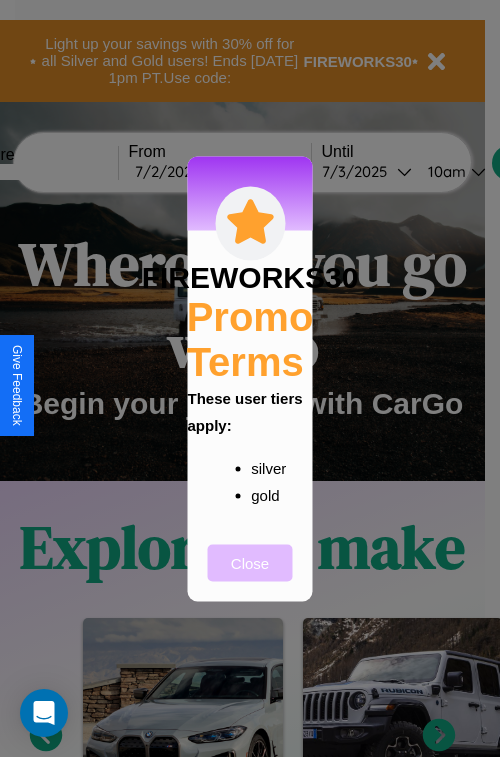 click on "Close" at bounding box center (250, 562) 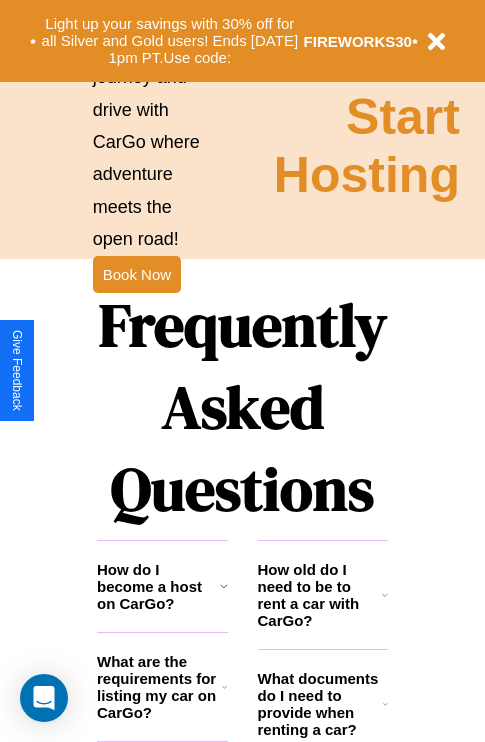 scroll, scrollTop: 2423, scrollLeft: 0, axis: vertical 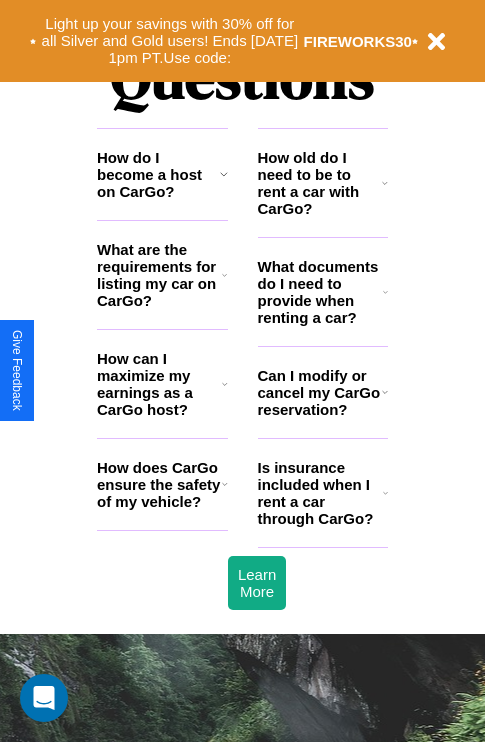 click on "How old do I need to be to rent a car with CarGo?" at bounding box center (320, 183) 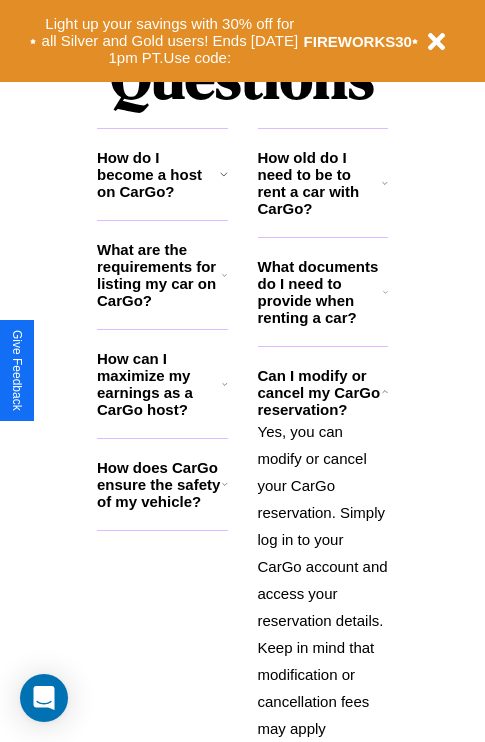 click on "How do I become a host on CarGo?" at bounding box center [158, 174] 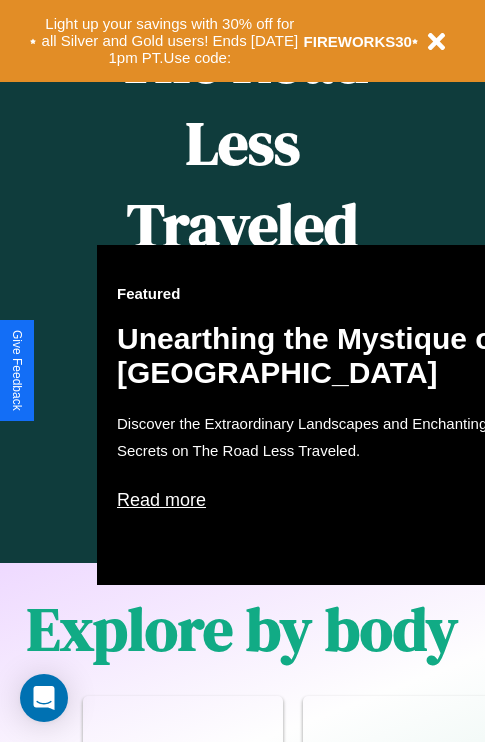 scroll, scrollTop: 817, scrollLeft: 0, axis: vertical 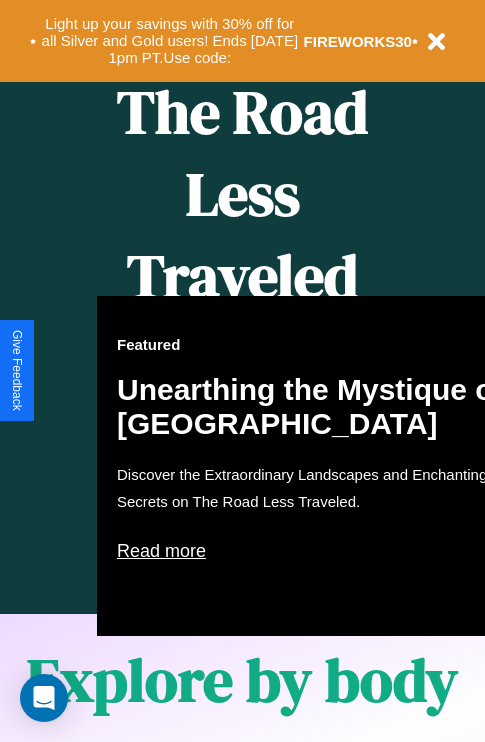 click on "Featured Unearthing the Mystique of [GEOGRAPHIC_DATA] Discover the Extraordinary Landscapes and Enchanting Secrets on The Road Less Traveled. Read more" at bounding box center (317, 466) 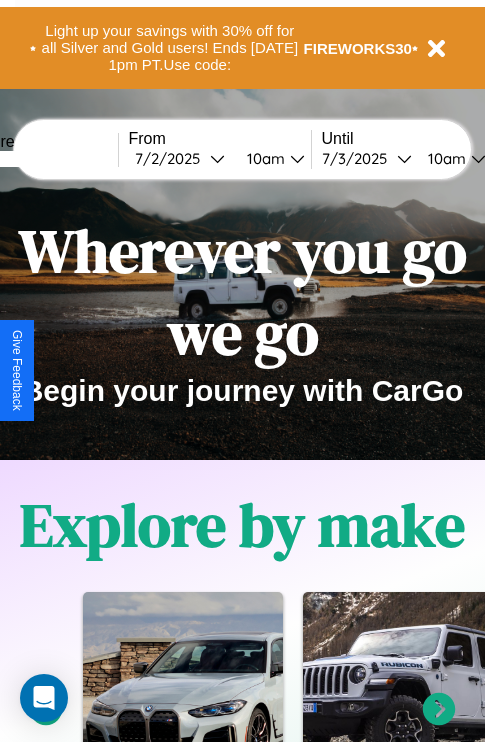 scroll, scrollTop: 0, scrollLeft: 0, axis: both 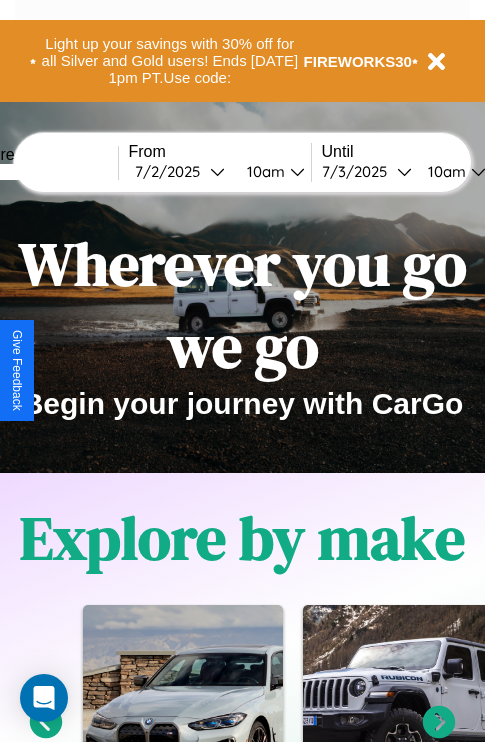 click at bounding box center [43, 172] 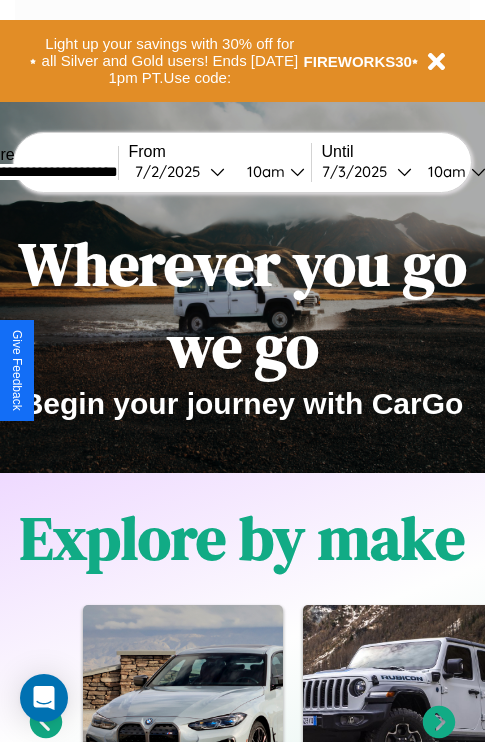 type on "**********" 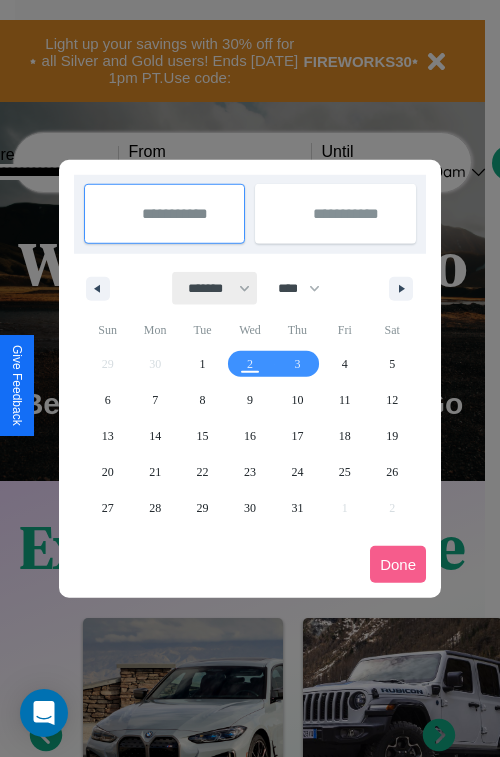 click on "******* ******** ***** ***** *** **** **** ****** ********* ******* ******** ********" at bounding box center (215, 288) 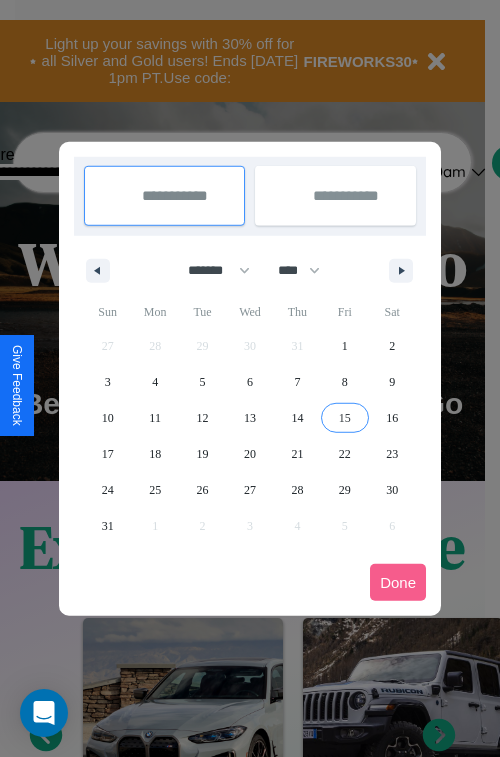 click on "15" at bounding box center [345, 418] 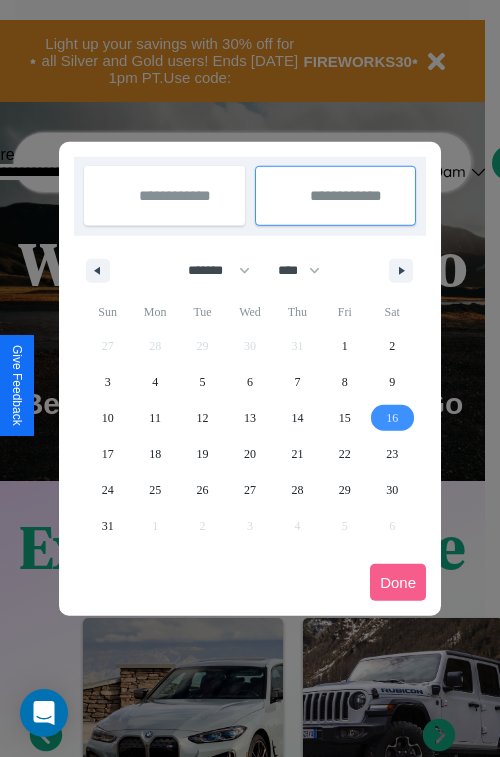 click on "16" at bounding box center [392, 418] 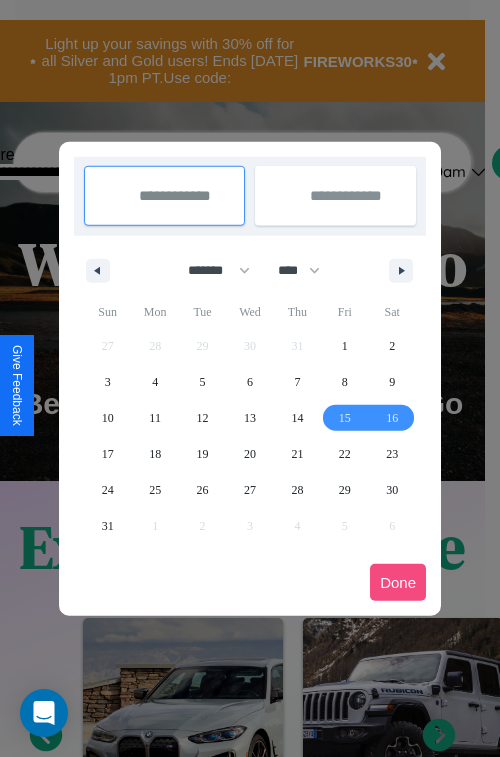 click on "Done" at bounding box center [398, 582] 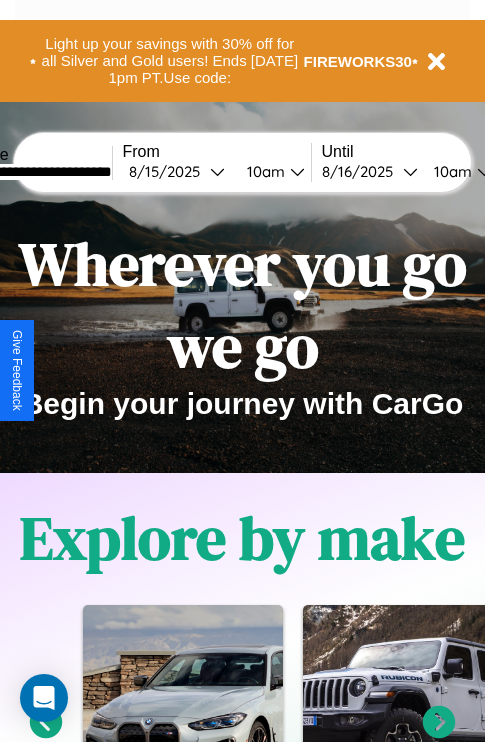 scroll, scrollTop: 0, scrollLeft: 74, axis: horizontal 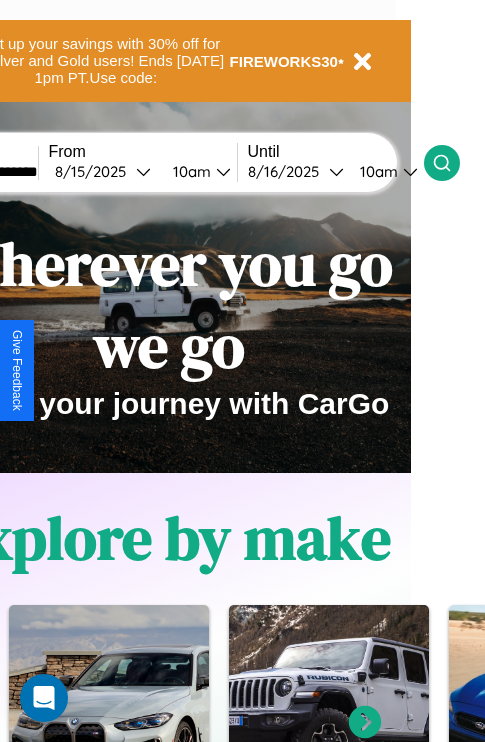 click 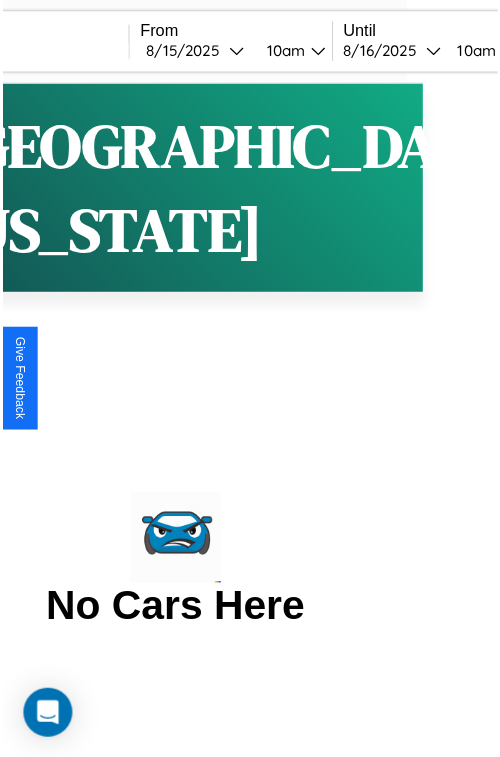 scroll, scrollTop: 0, scrollLeft: 0, axis: both 